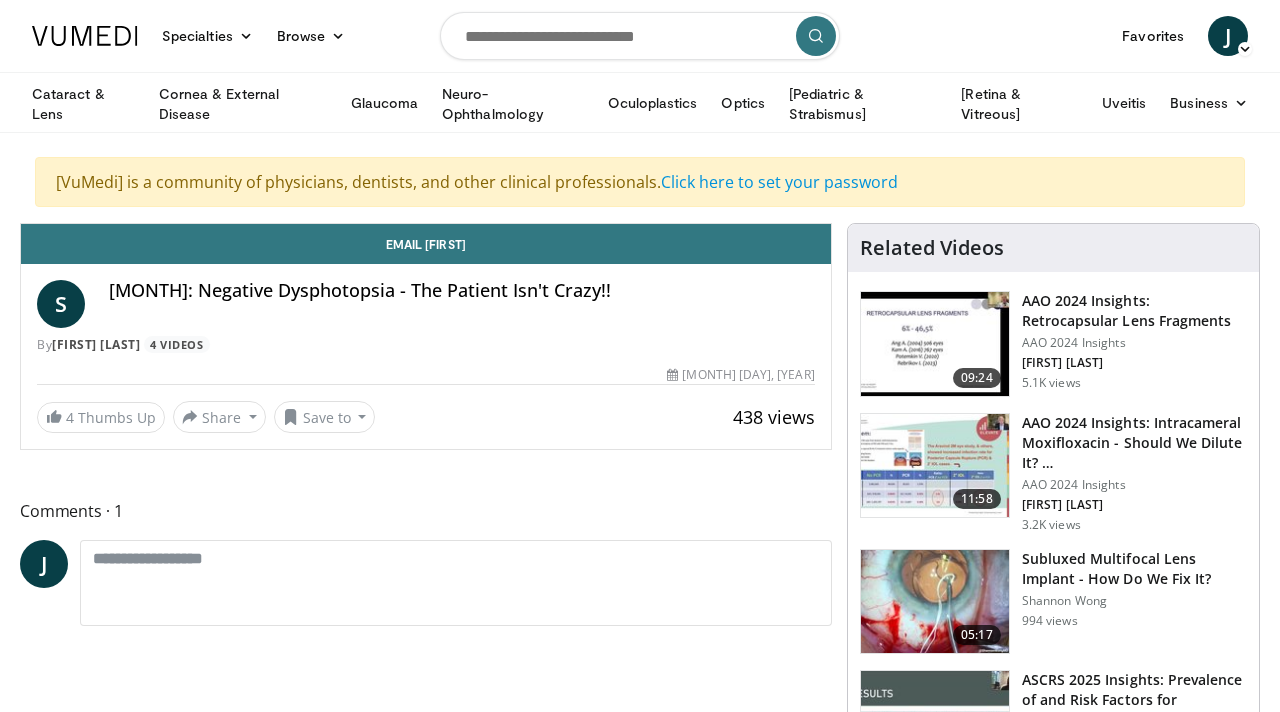 scroll, scrollTop: 0, scrollLeft: 0, axis: both 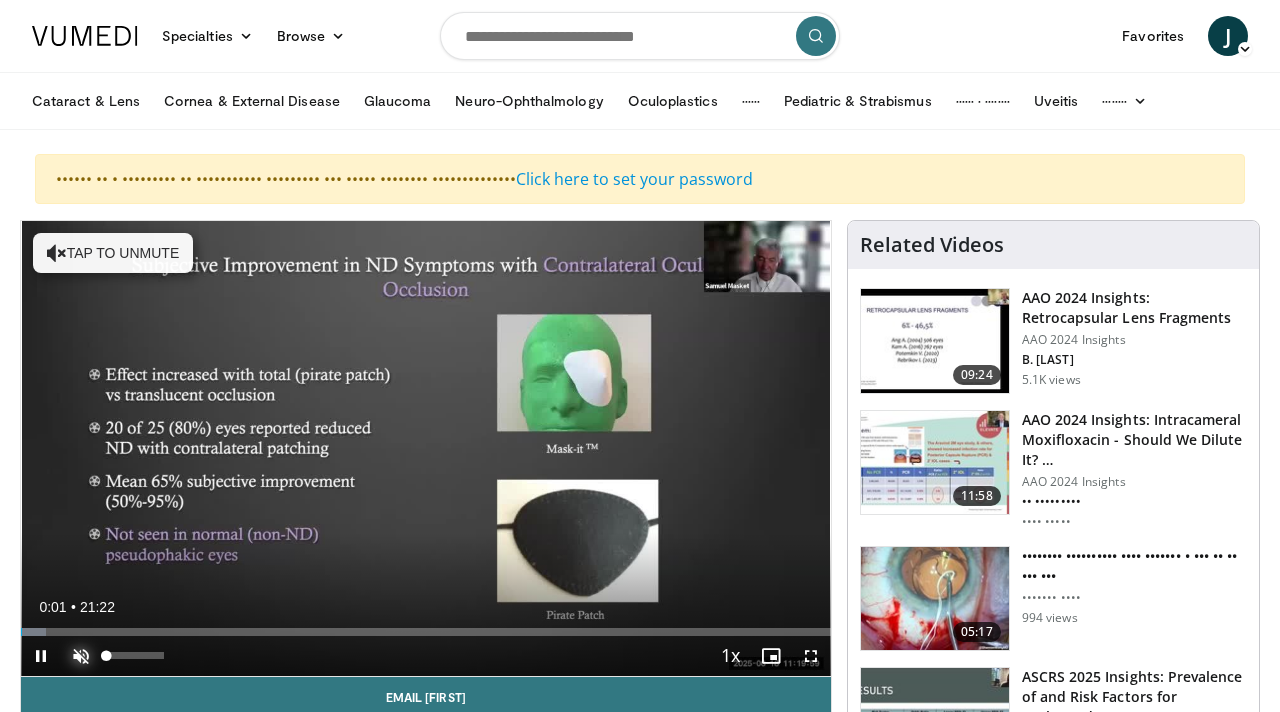 click at bounding box center [81, 656] 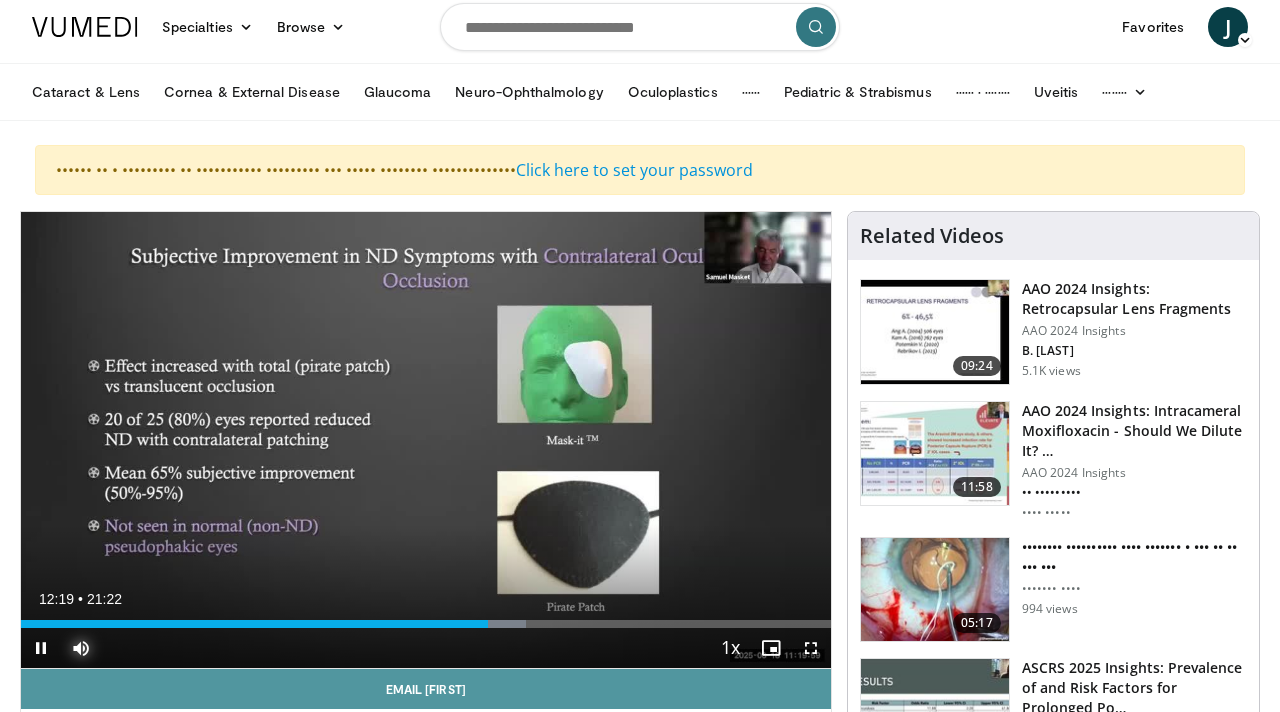 scroll, scrollTop: 10, scrollLeft: 0, axis: vertical 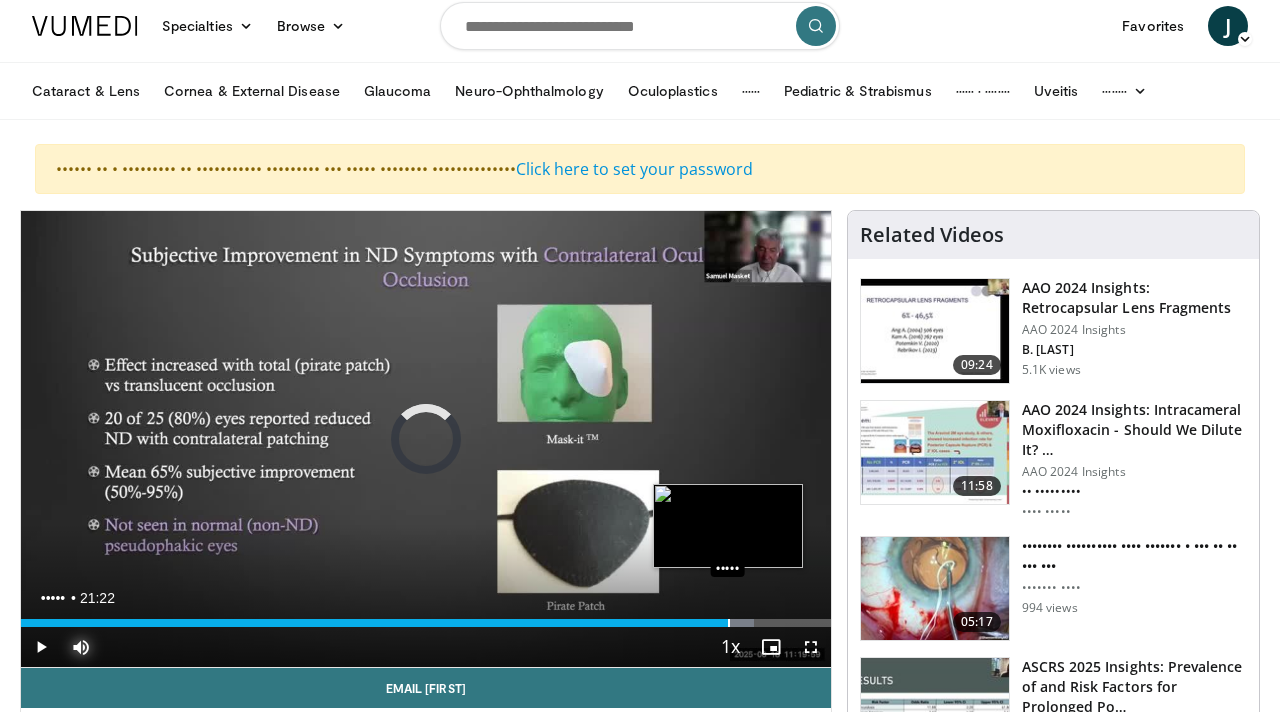 click on "•••••• •  •••••• ••••• •••••" at bounding box center (426, 617) 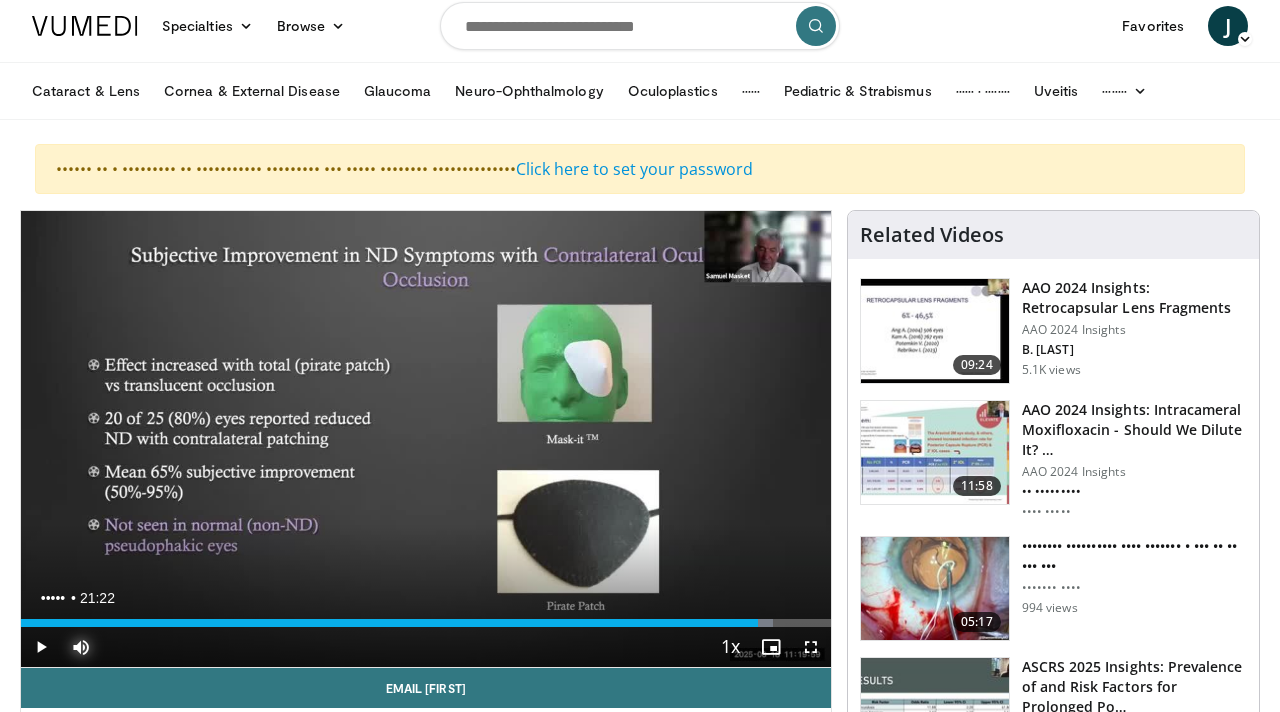 click on "Loaded :  92.82% 18:42 19:26" at bounding box center [426, 623] 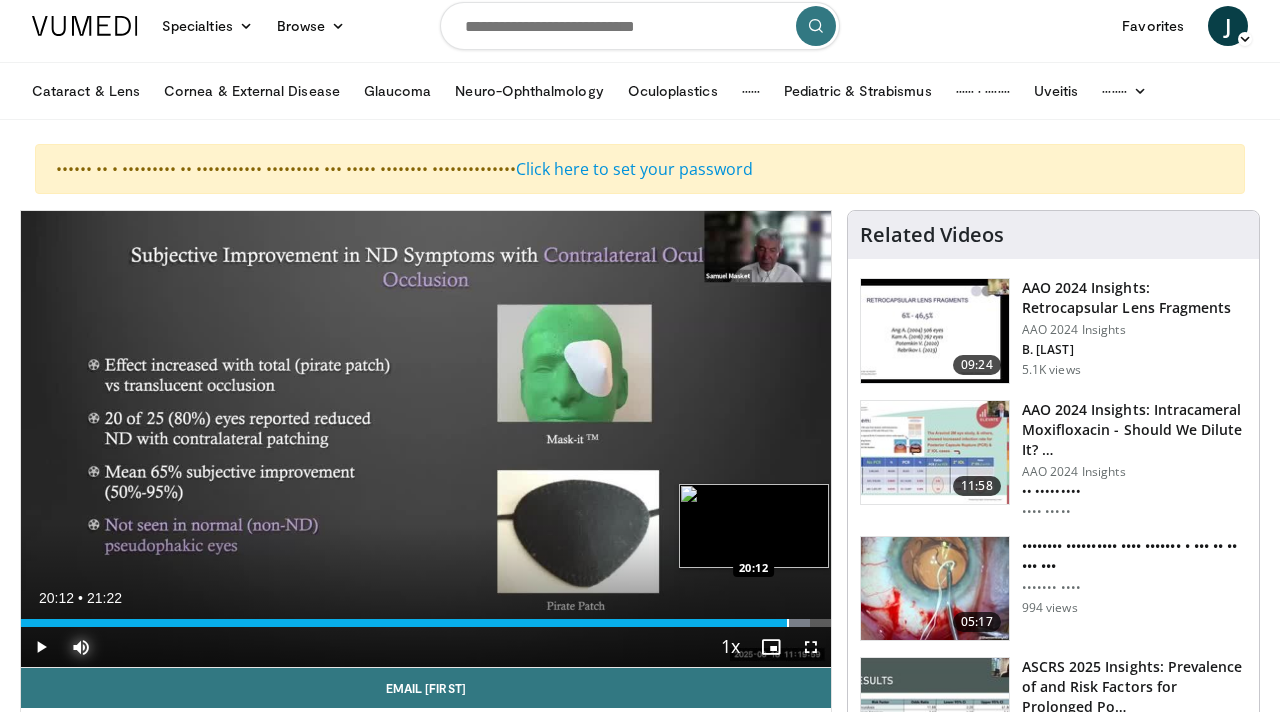 click at bounding box center [788, 623] 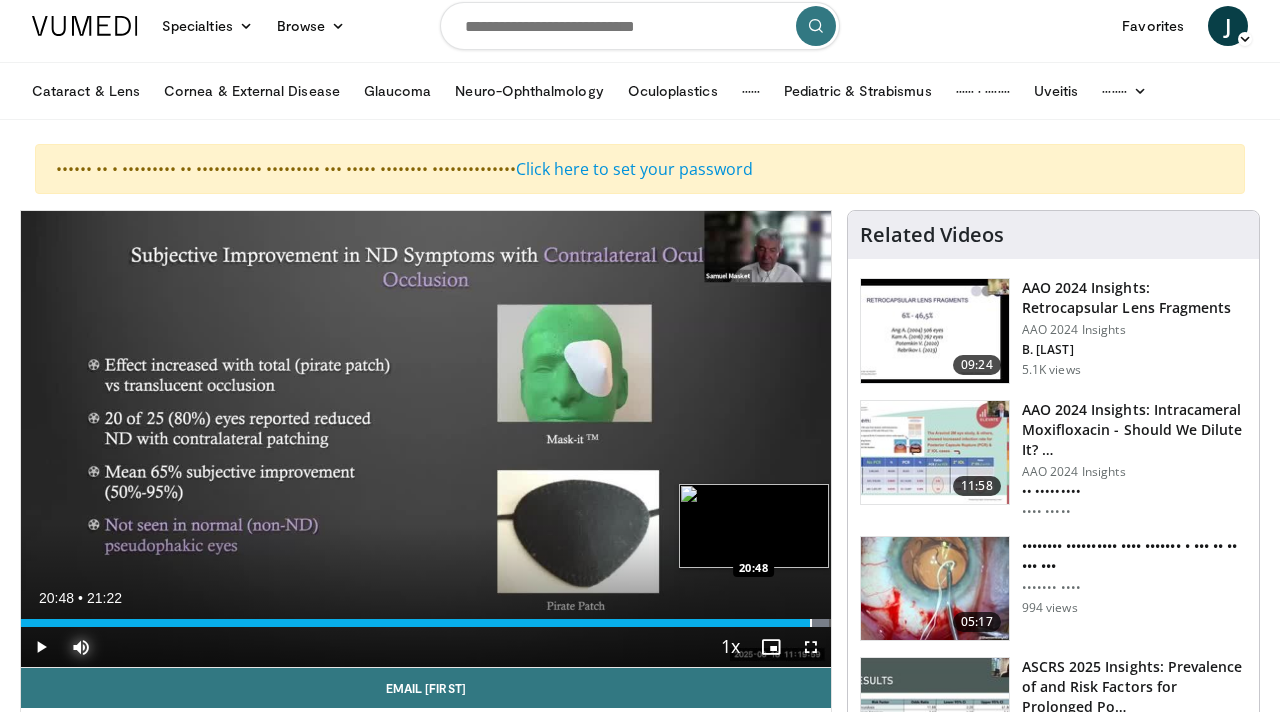 click at bounding box center [811, 623] 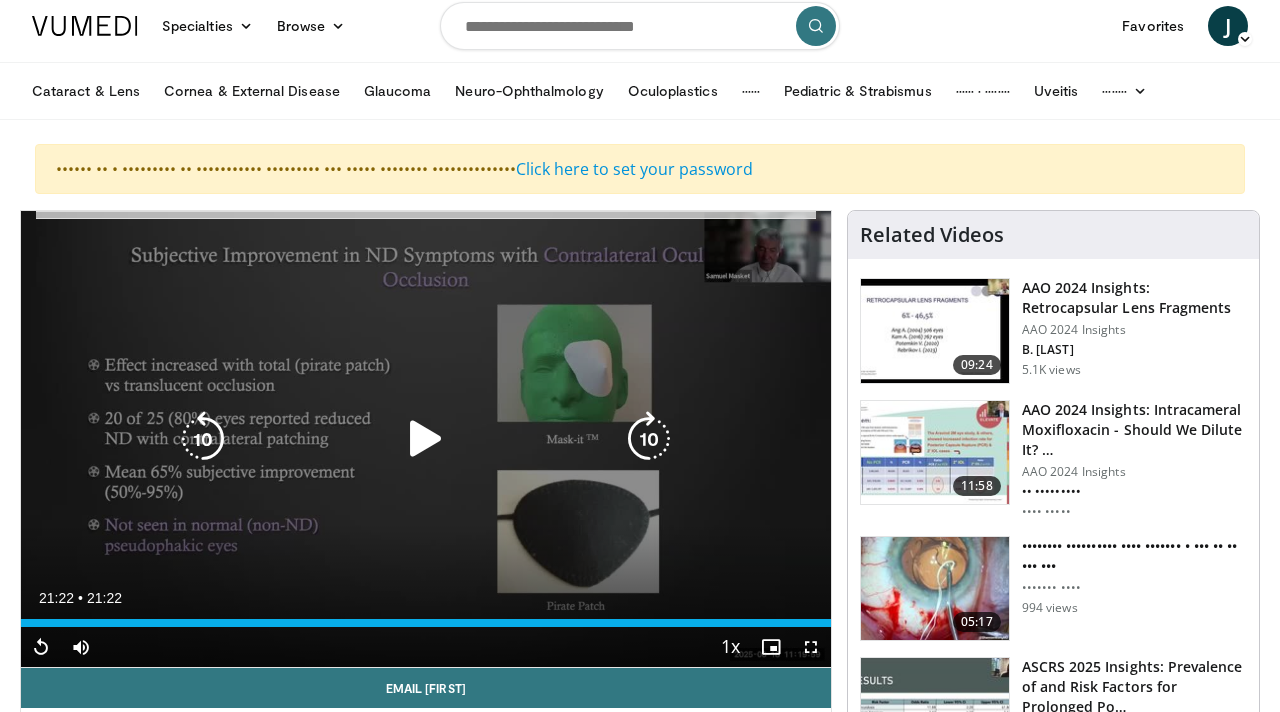 click at bounding box center (426, 439) 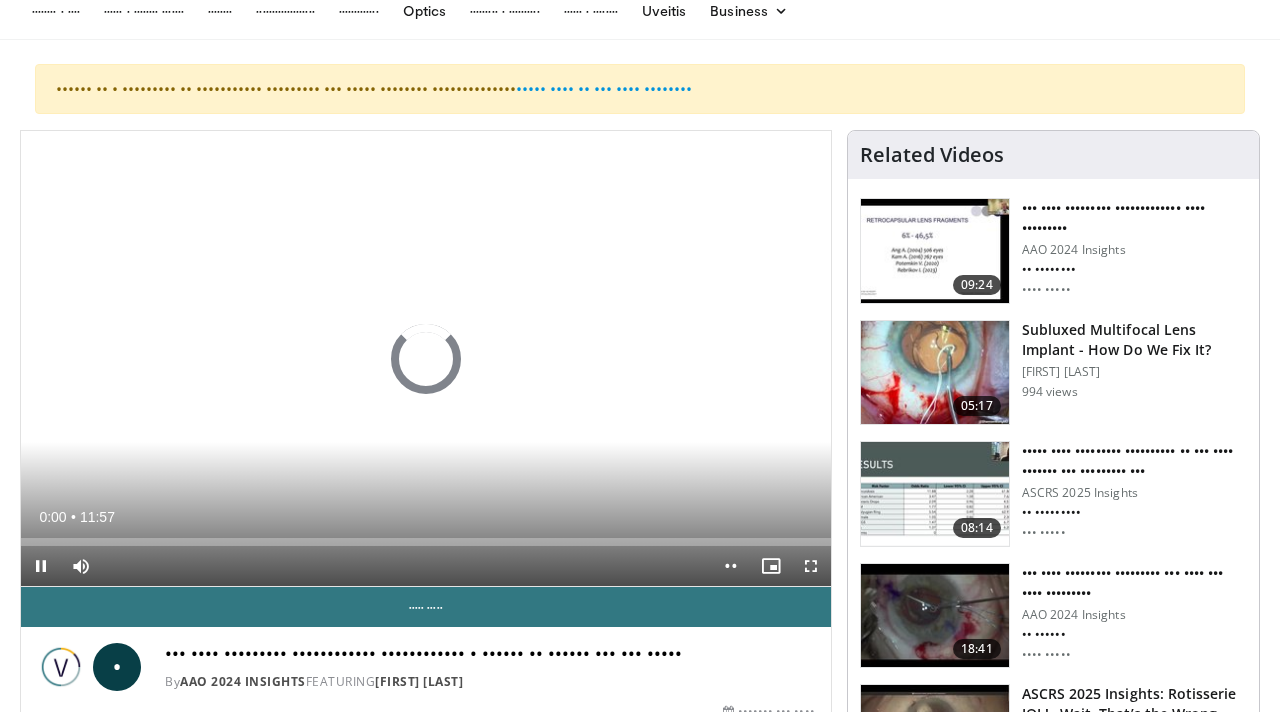 scroll, scrollTop: 95, scrollLeft: 0, axis: vertical 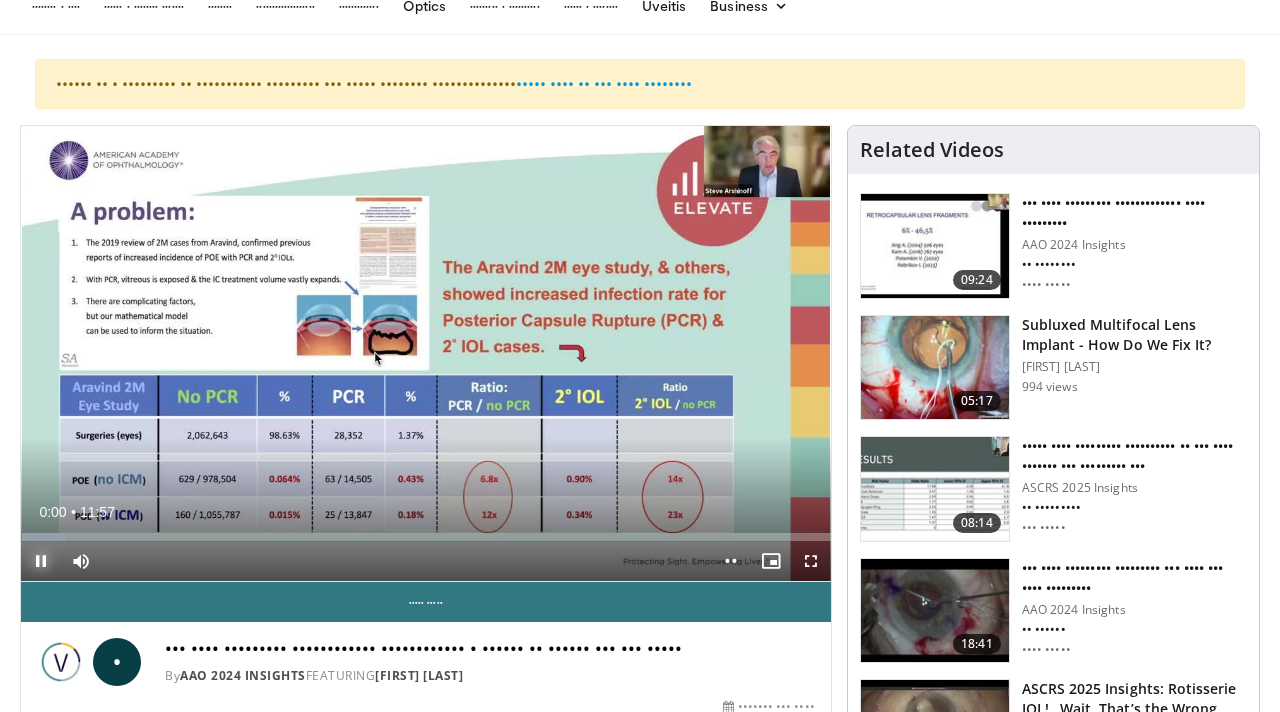 click at bounding box center [41, 561] 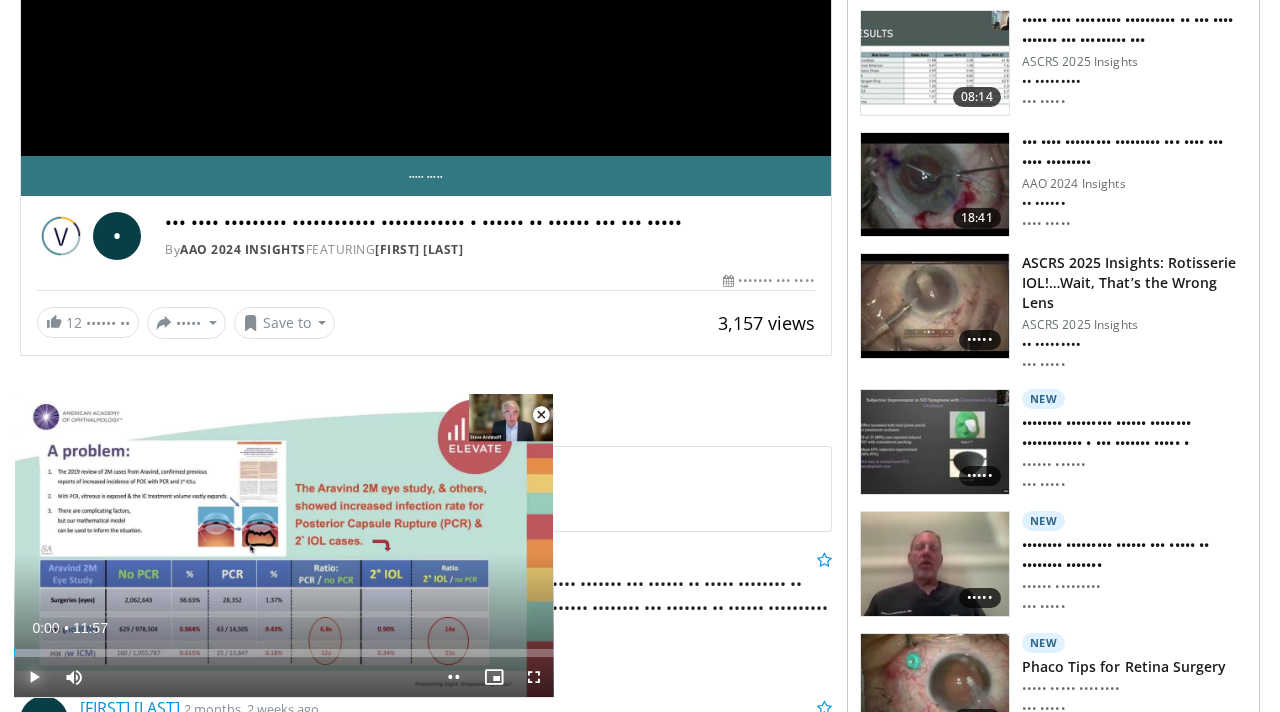 scroll, scrollTop: 526, scrollLeft: 0, axis: vertical 